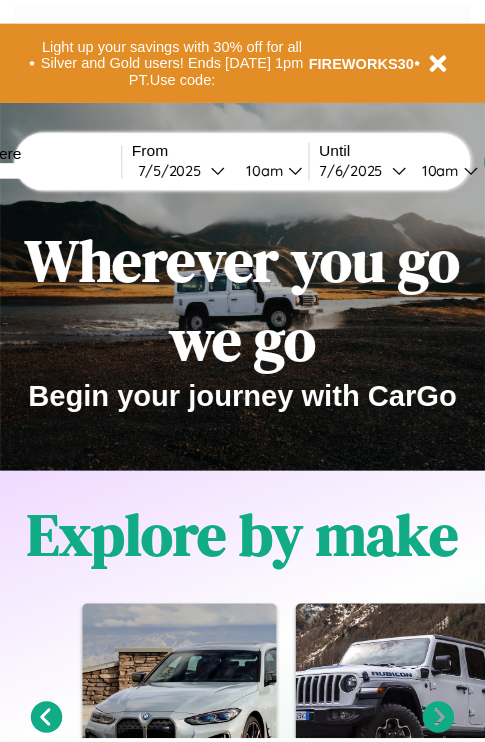 scroll, scrollTop: 0, scrollLeft: 0, axis: both 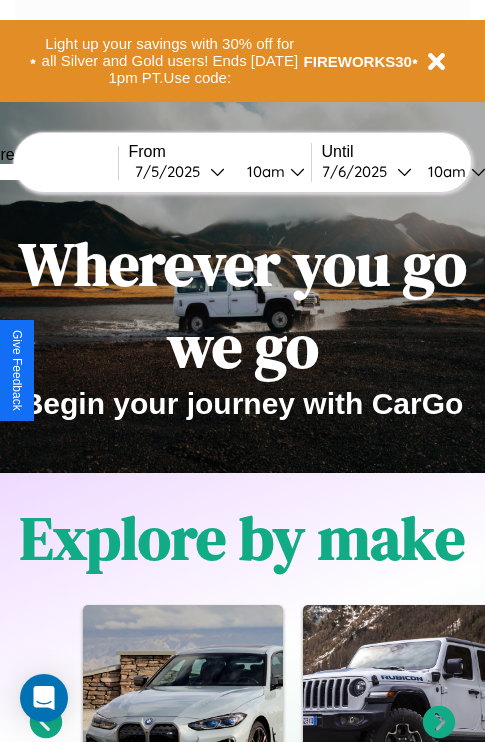click at bounding box center [43, 172] 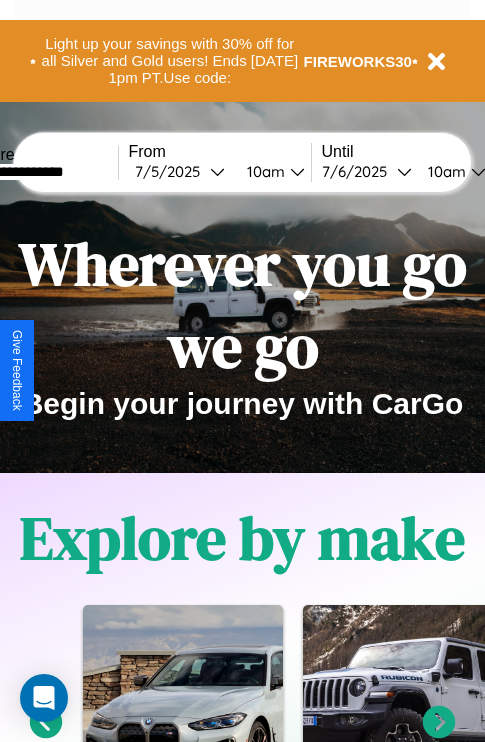 type on "**********" 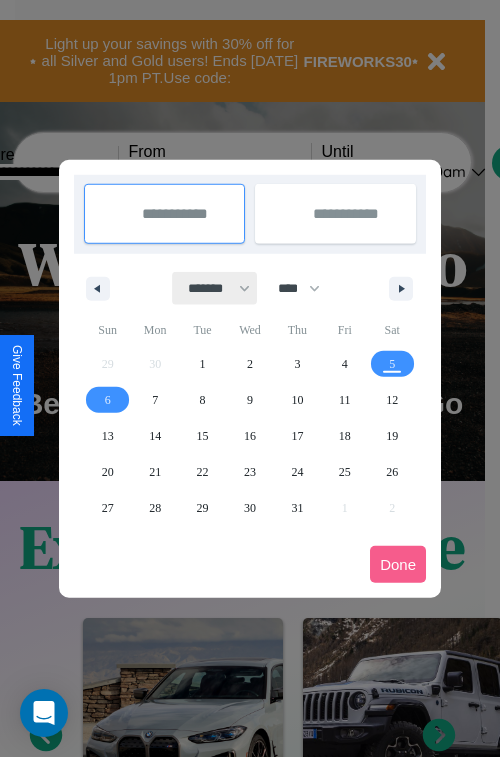 click on "******* ******** ***** ***** *** **** **** ****** ********* ******* ******** ********" at bounding box center (215, 288) 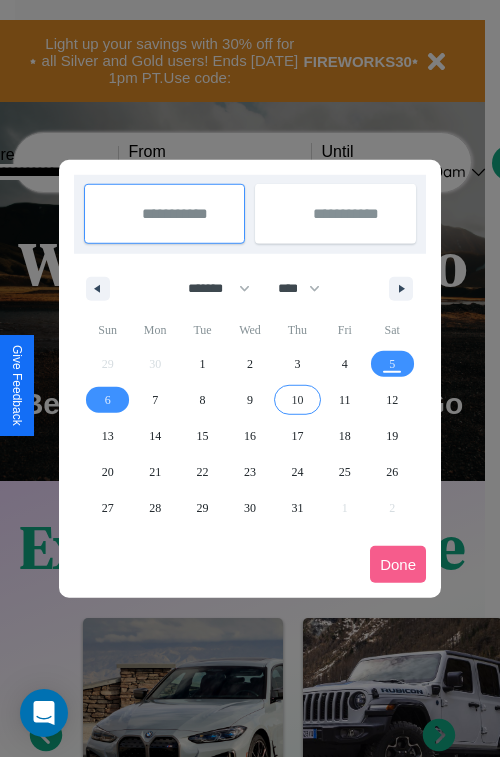 click on "10" at bounding box center [297, 400] 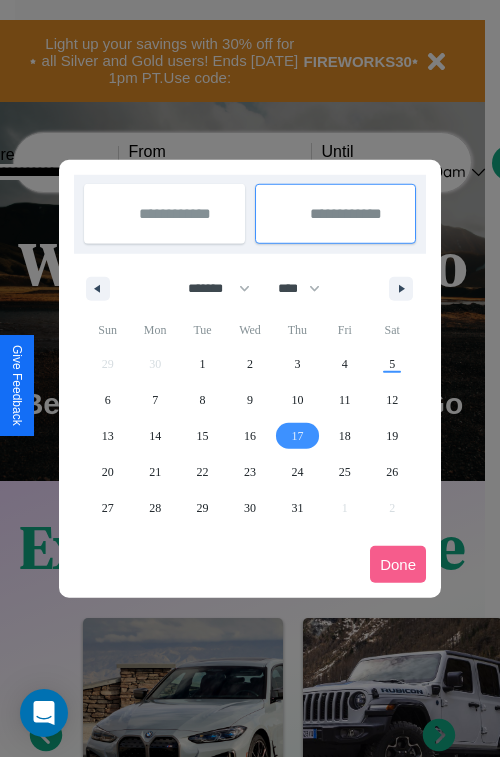 click on "17" at bounding box center [297, 436] 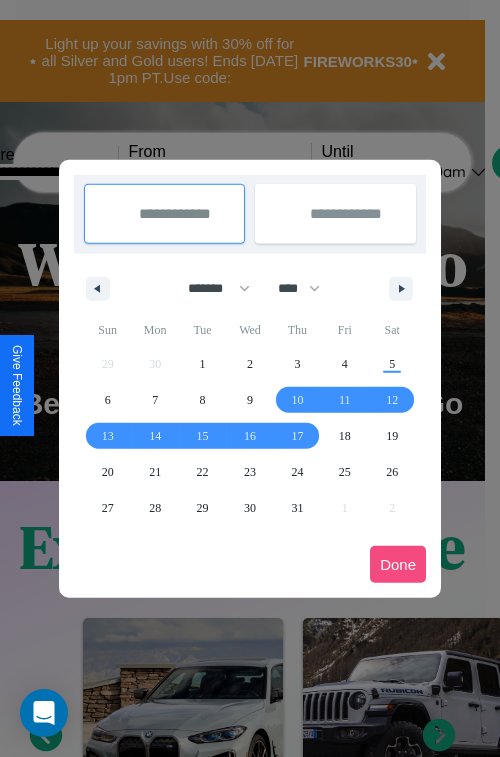 click on "Done" at bounding box center (398, 564) 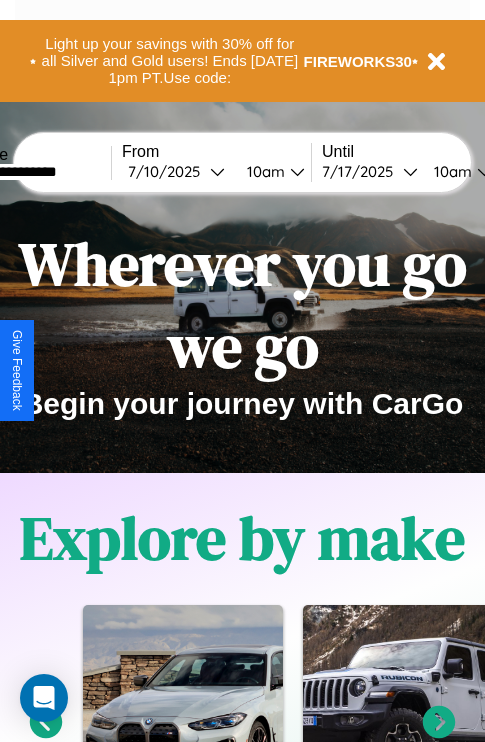scroll, scrollTop: 0, scrollLeft: 74, axis: horizontal 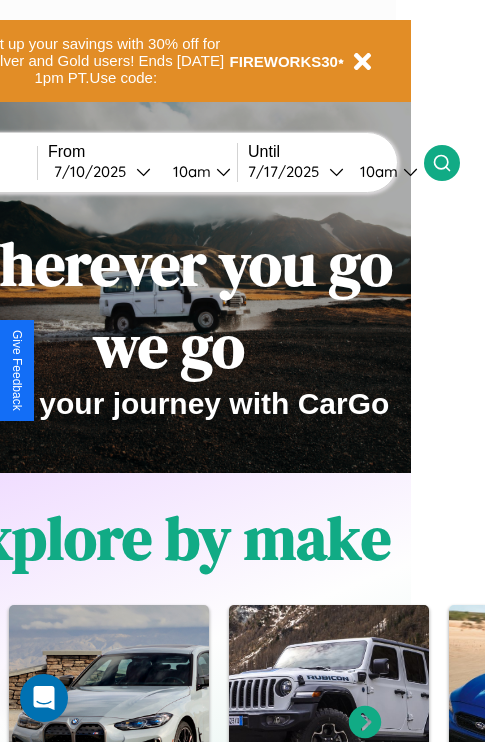click 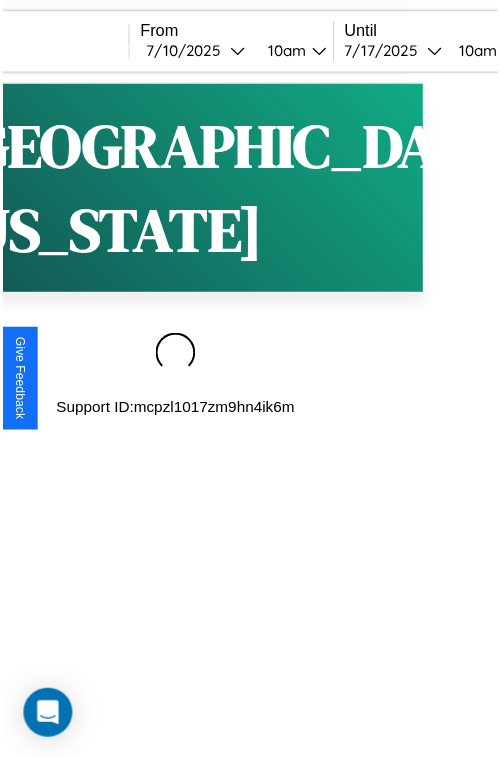 scroll, scrollTop: 0, scrollLeft: 0, axis: both 